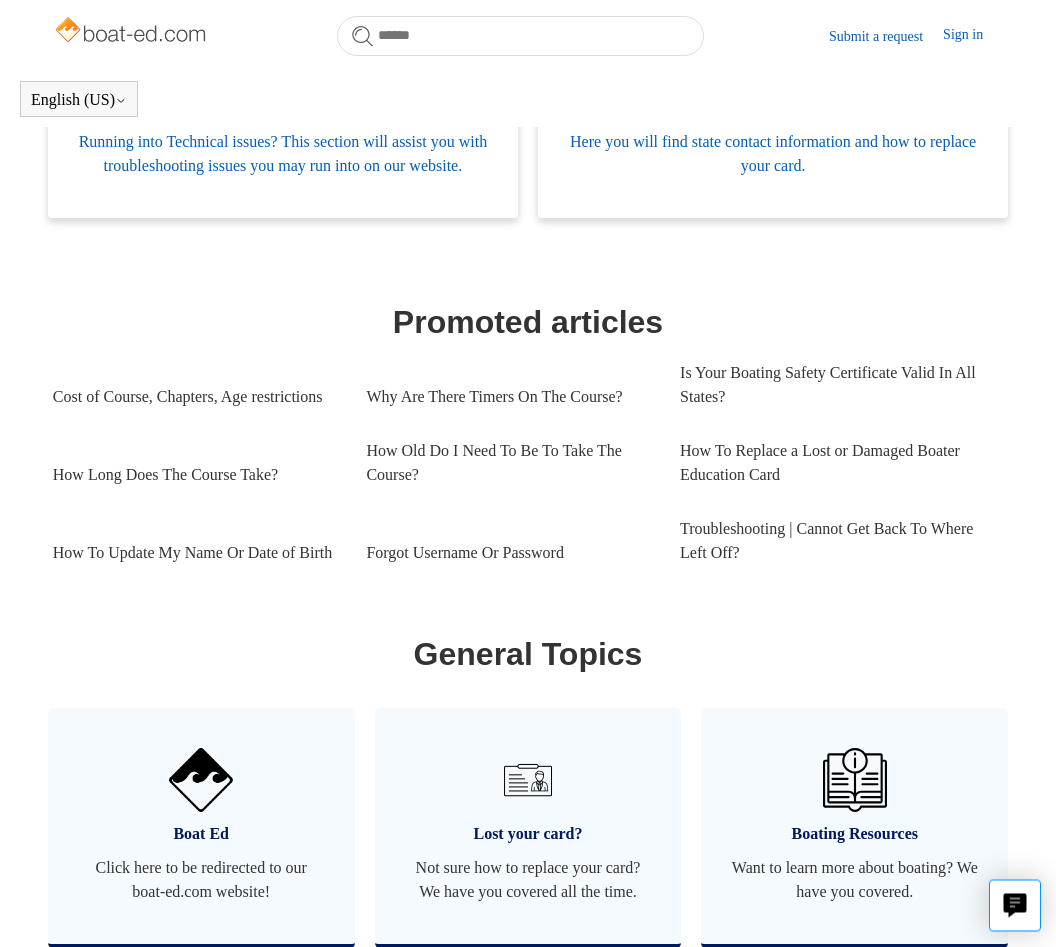 scroll, scrollTop: 721, scrollLeft: 0, axis: vertical 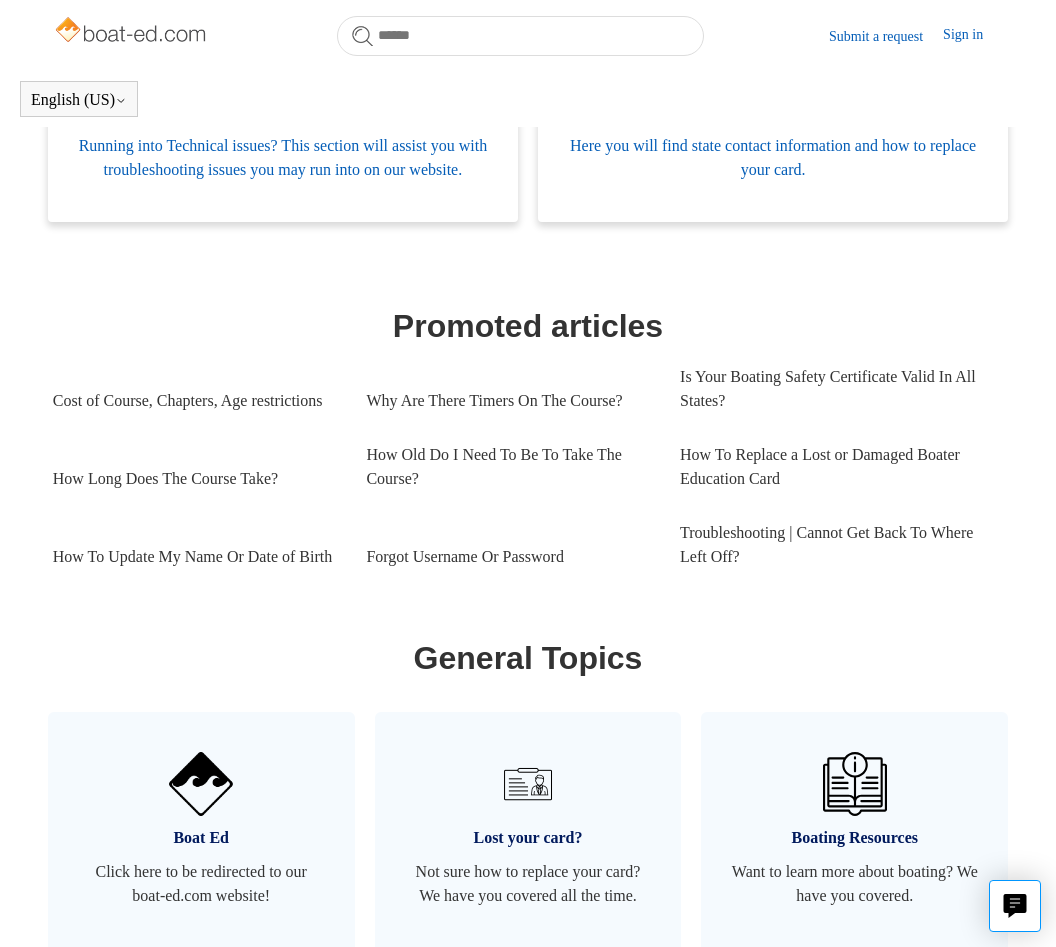click on "Cost of Course, Chapters, Age restrictions" at bounding box center (195, 401) 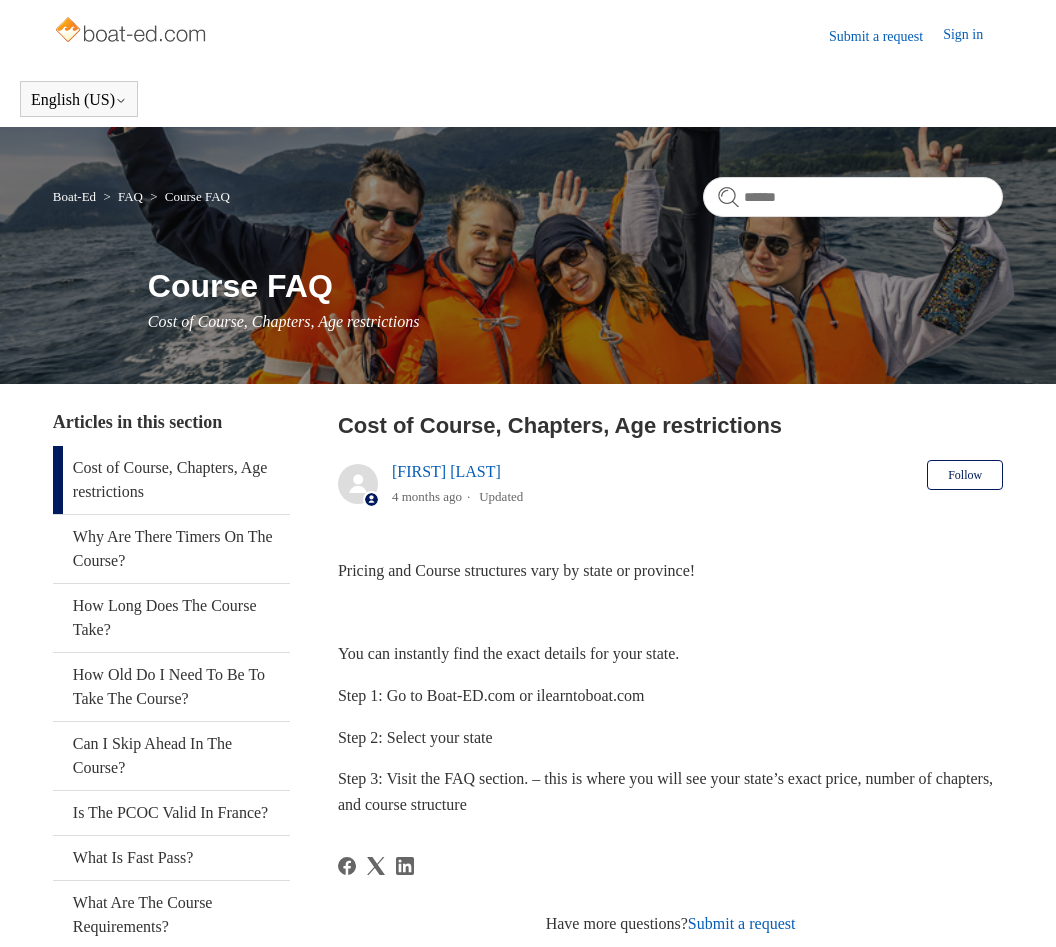 scroll, scrollTop: 0, scrollLeft: 0, axis: both 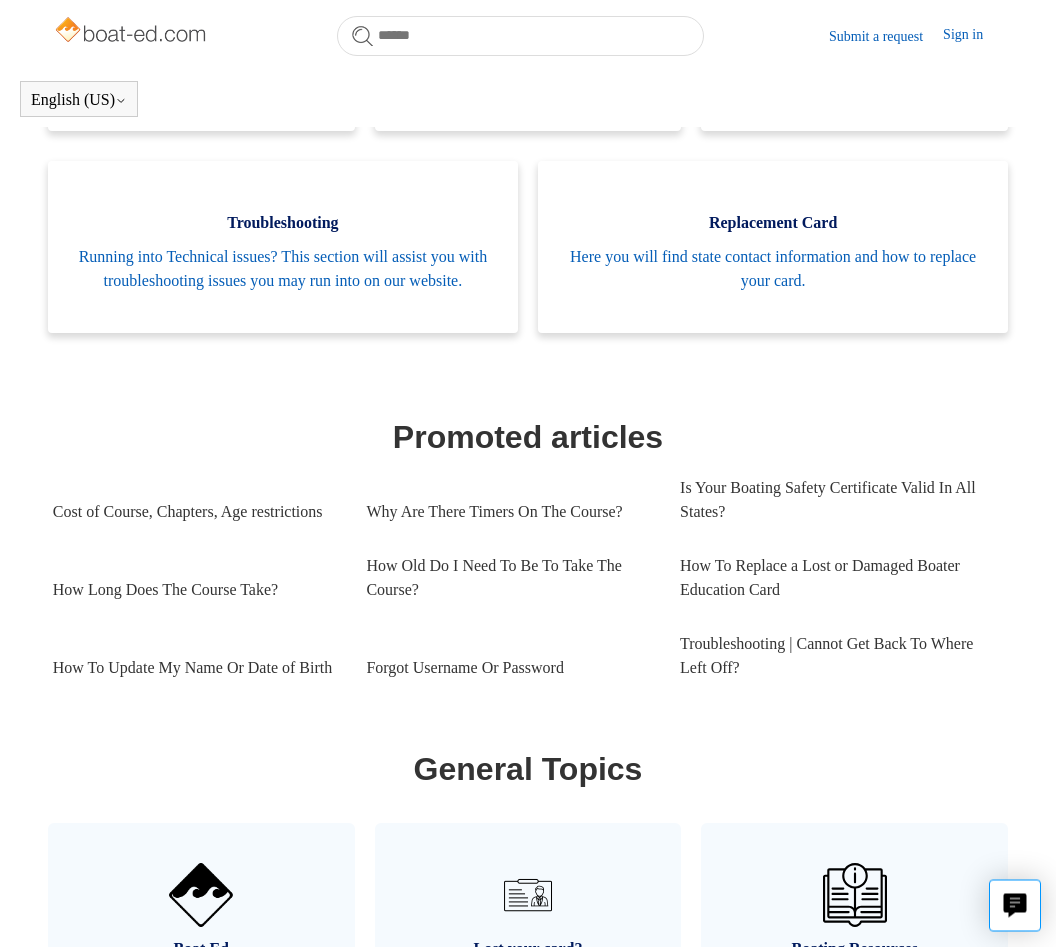 click on "Cost of Course, Chapters, Age restrictions" at bounding box center (195, 513) 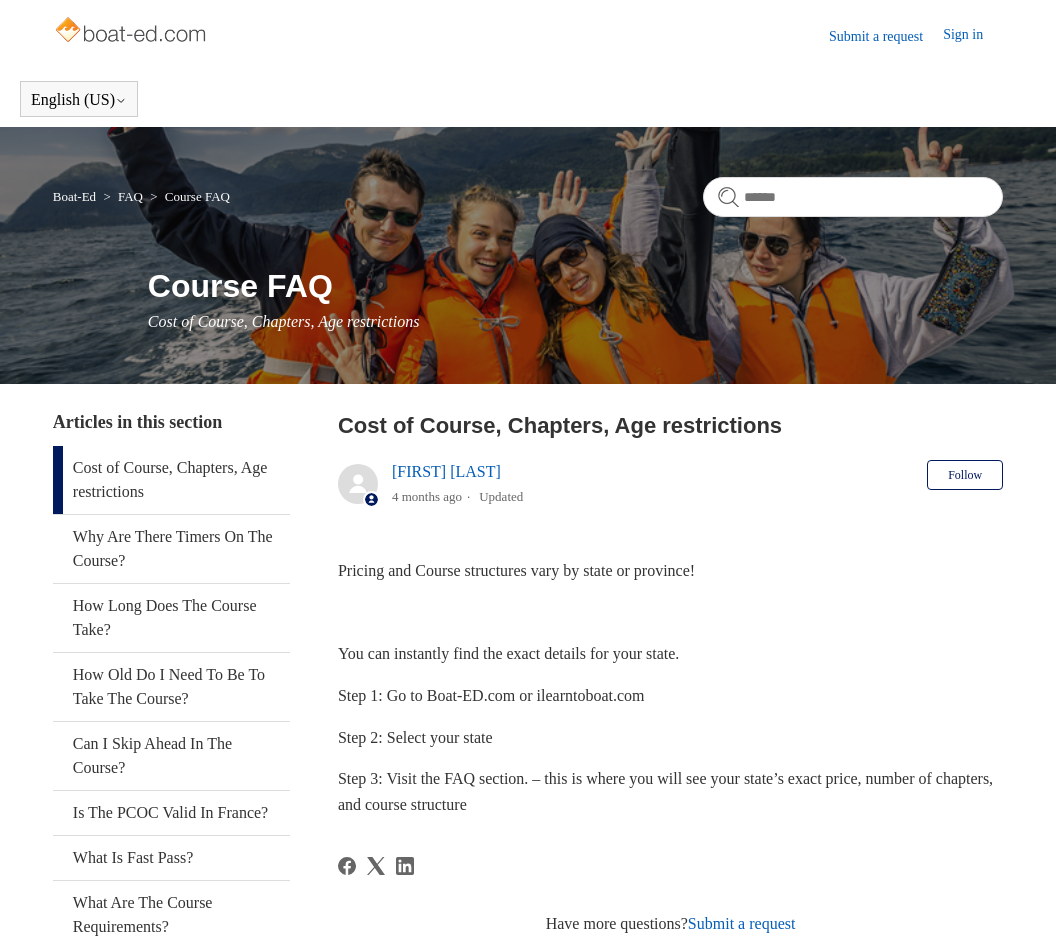 scroll, scrollTop: 0, scrollLeft: 0, axis: both 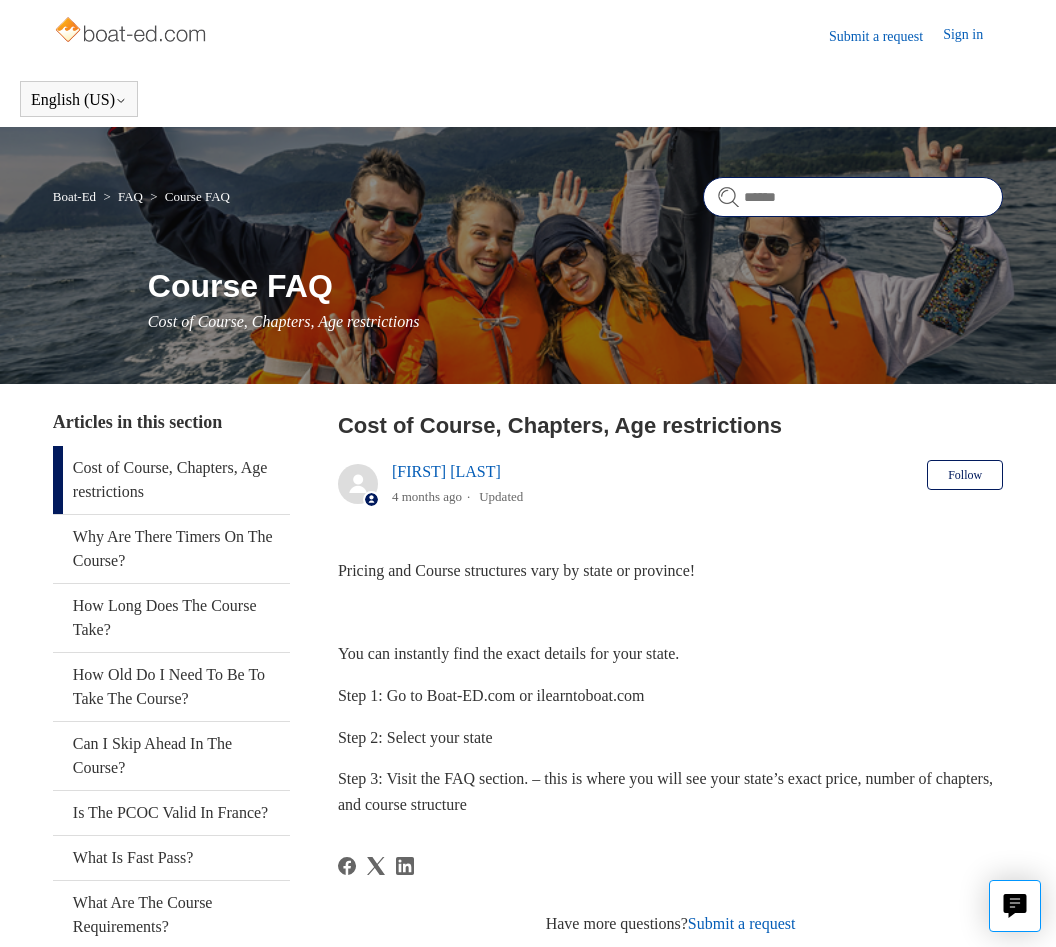 click at bounding box center (853, 197) 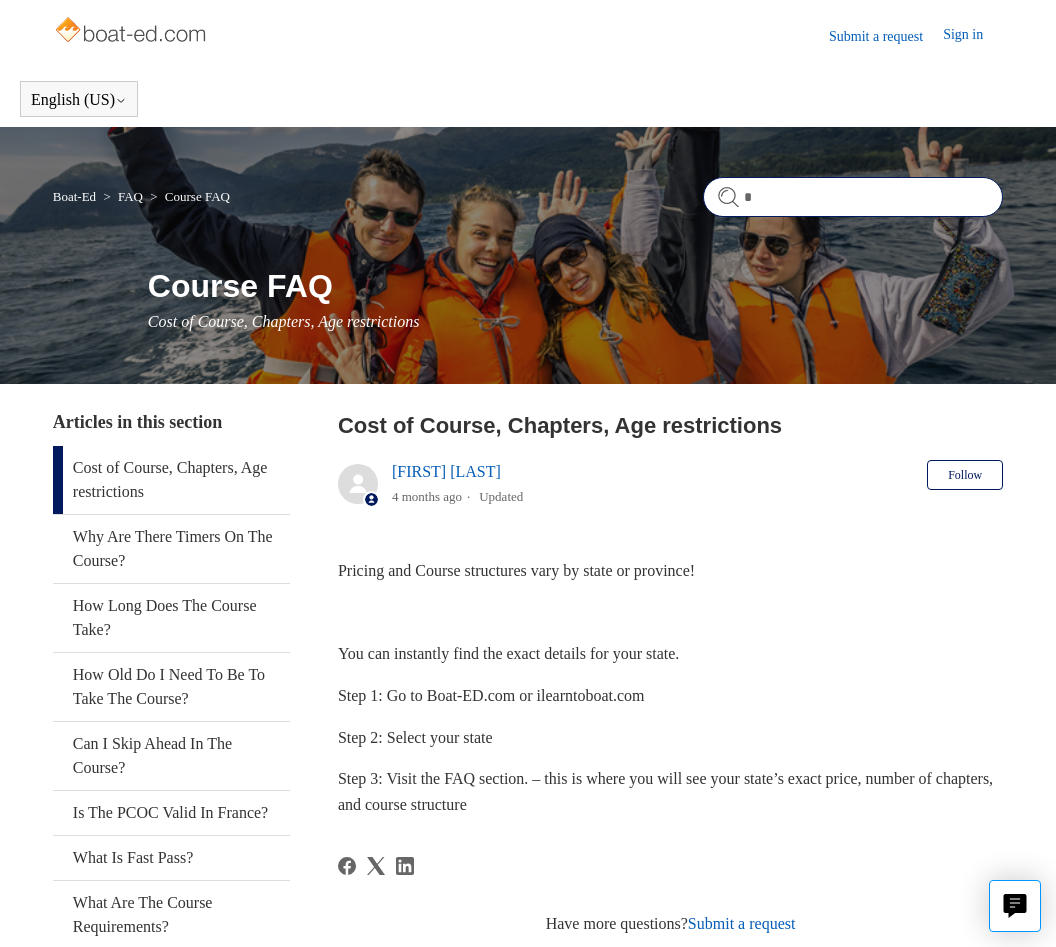 type on "**" 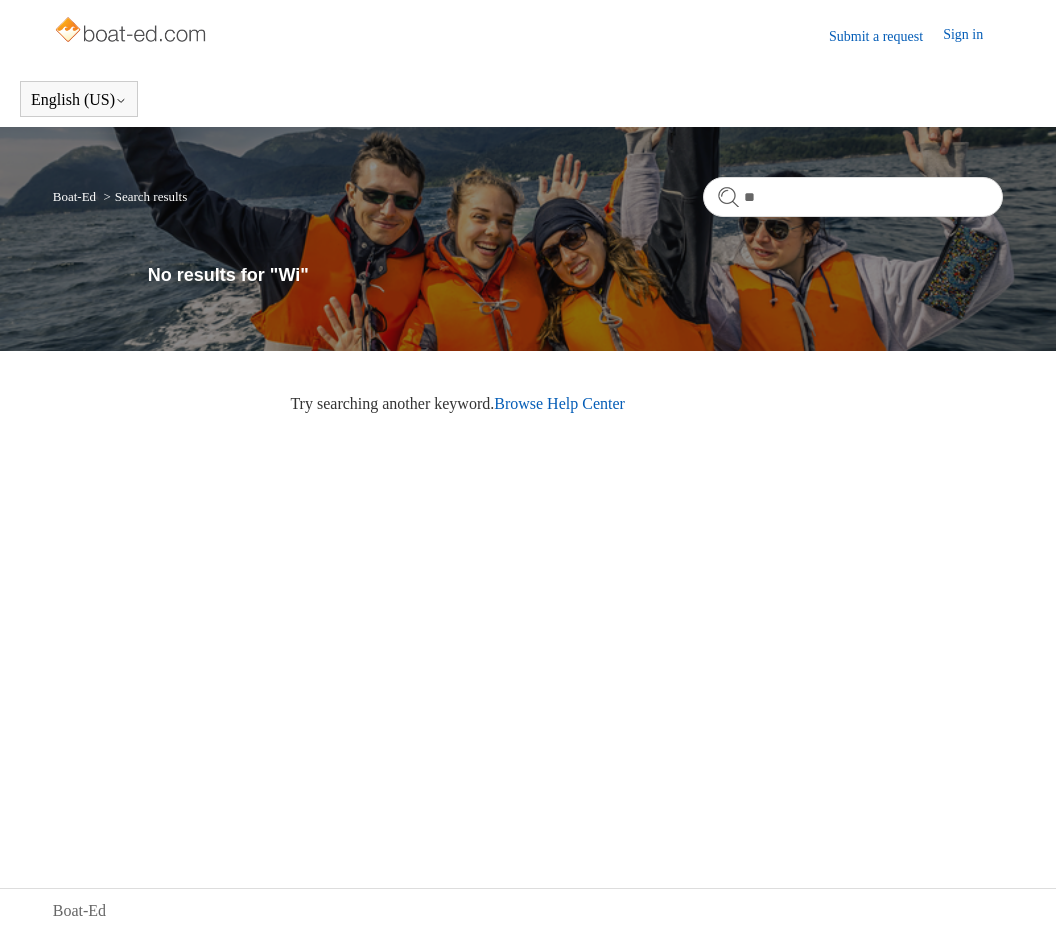 scroll, scrollTop: 0, scrollLeft: 0, axis: both 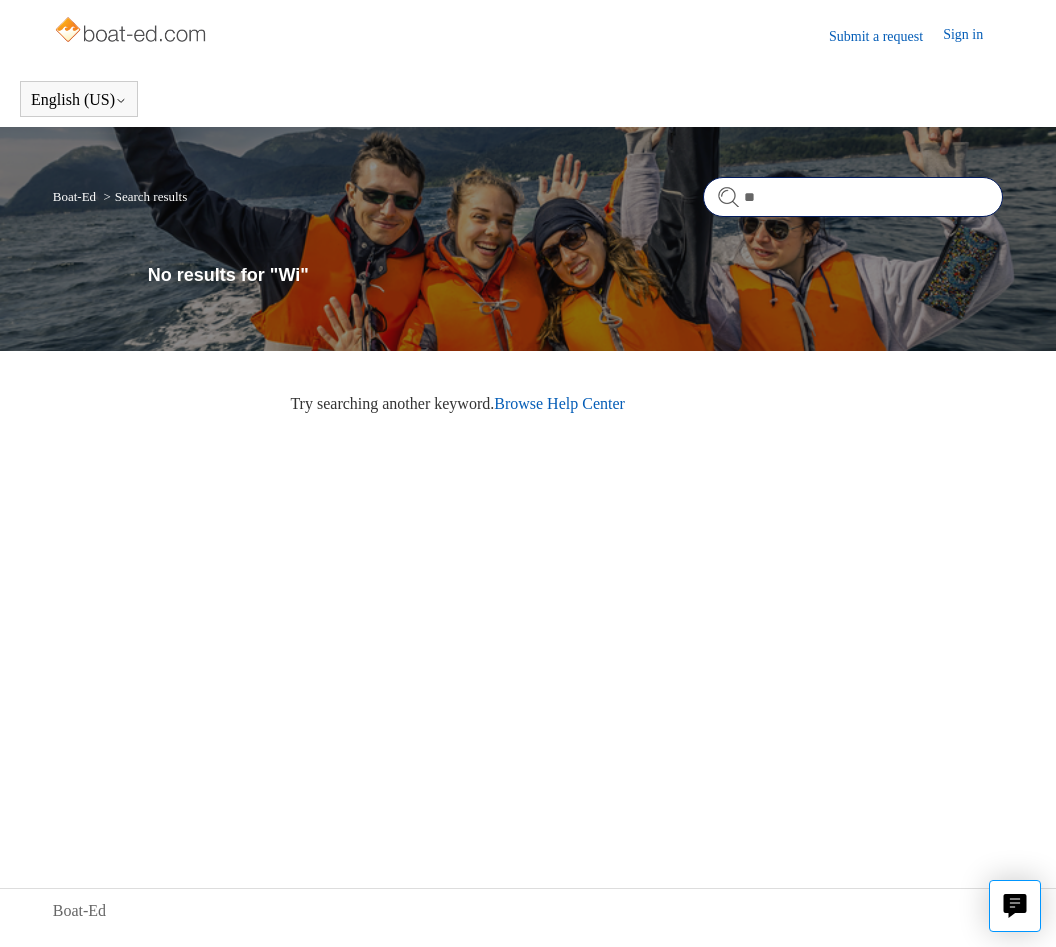 click on "**" at bounding box center (853, 197) 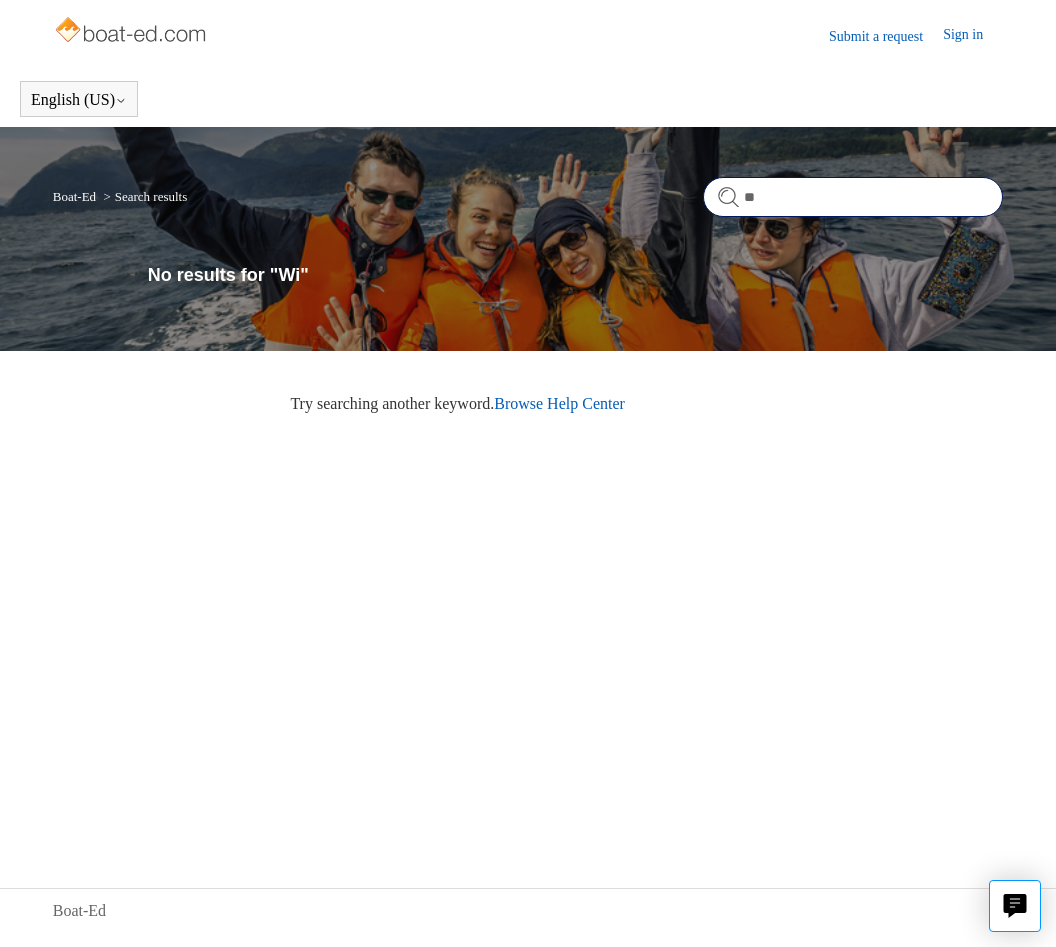 click on "**" at bounding box center (853, 197) 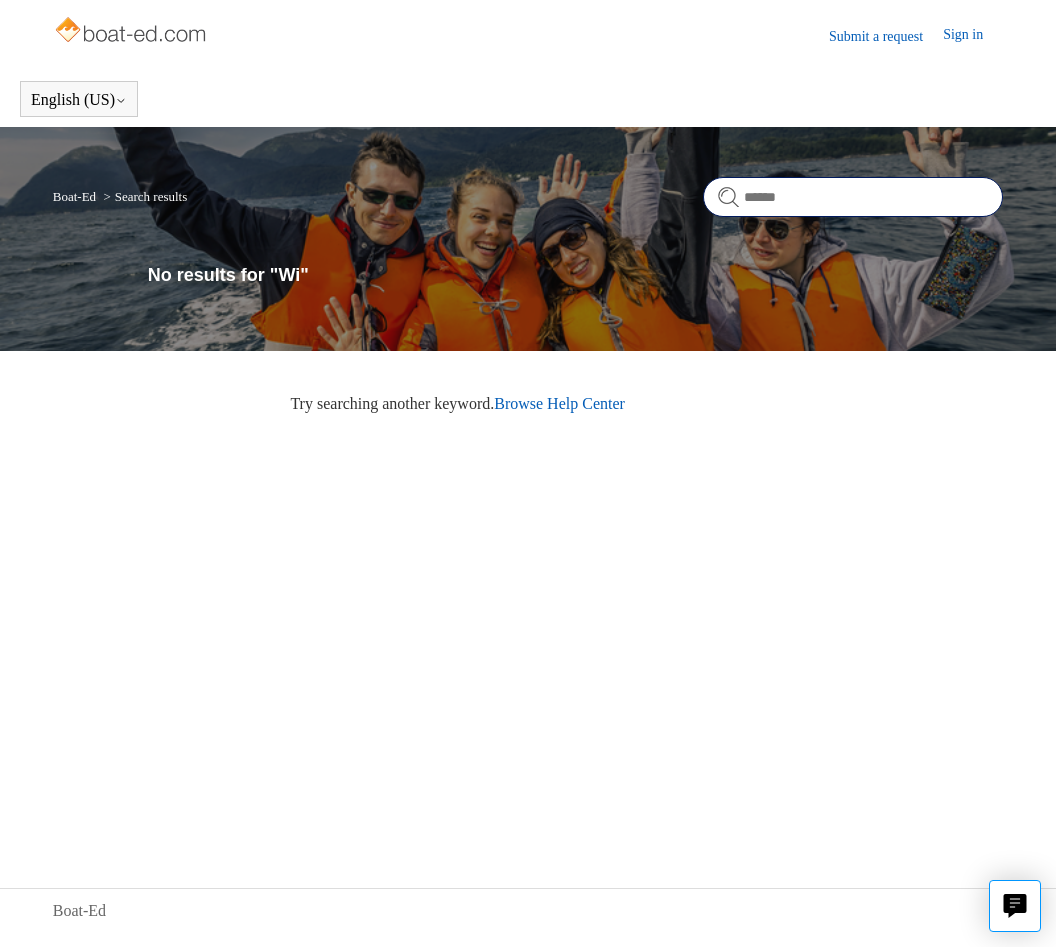 type 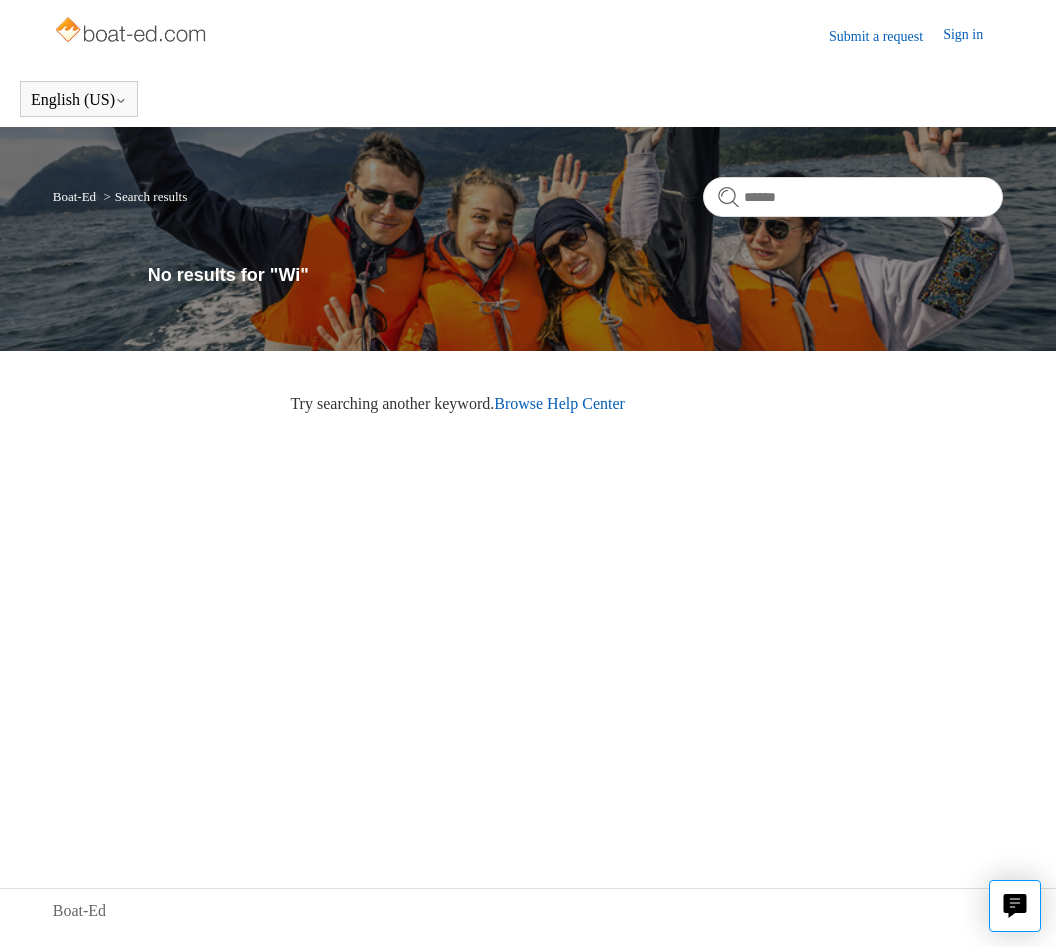 click on "Boat-Ed
Search results" at bounding box center (528, 204) 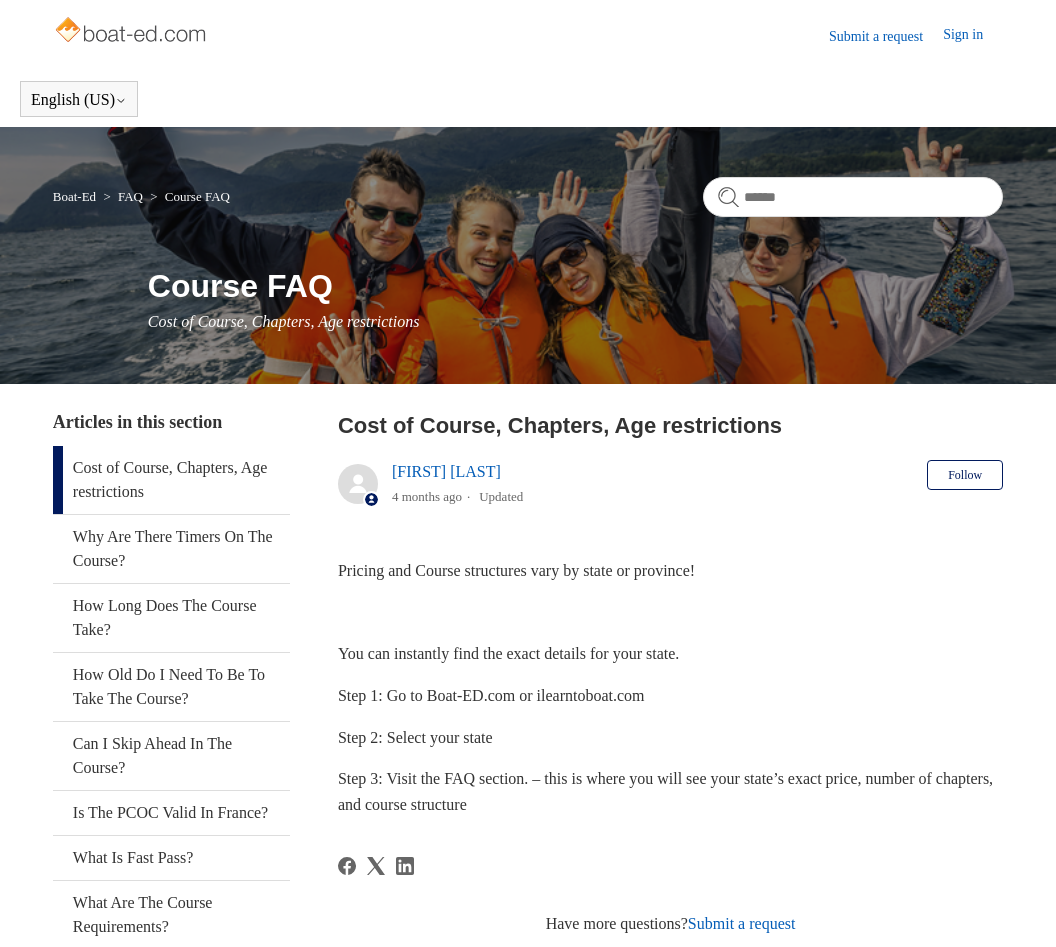 scroll, scrollTop: 0, scrollLeft: 0, axis: both 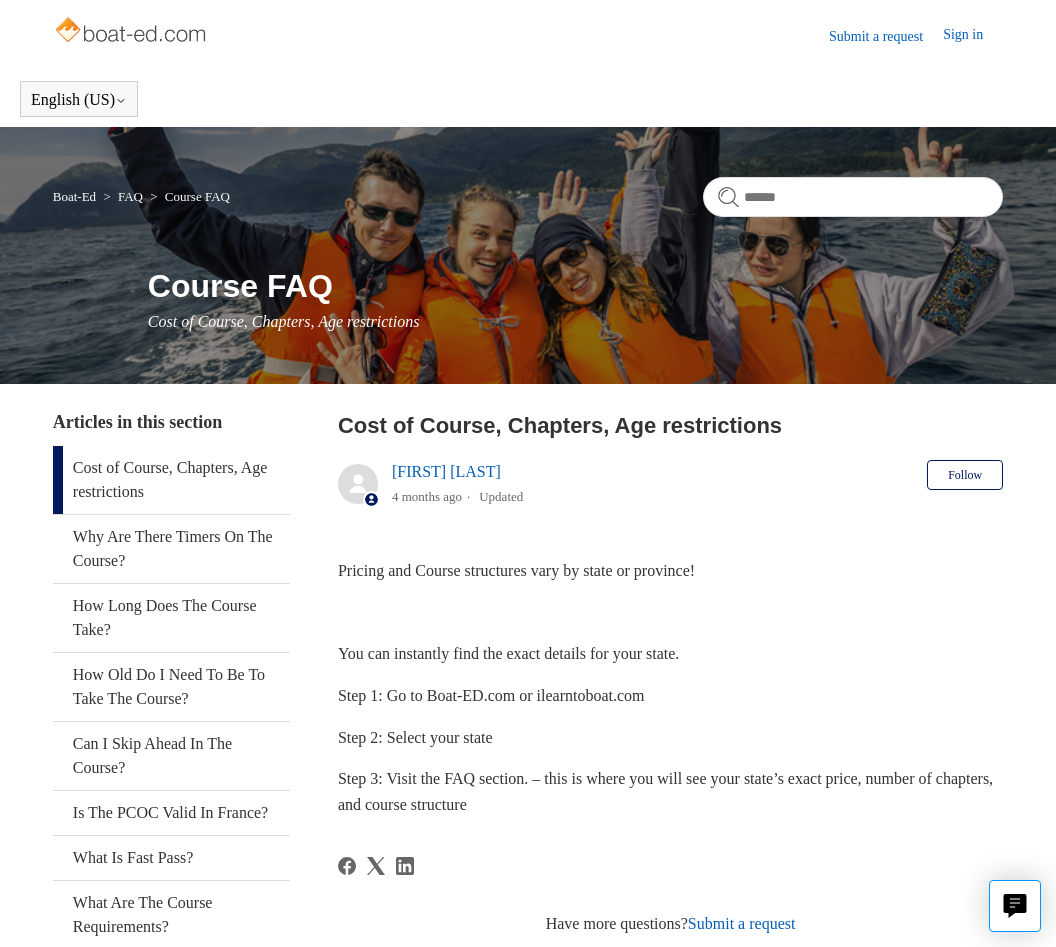 click at bounding box center (132, 32) 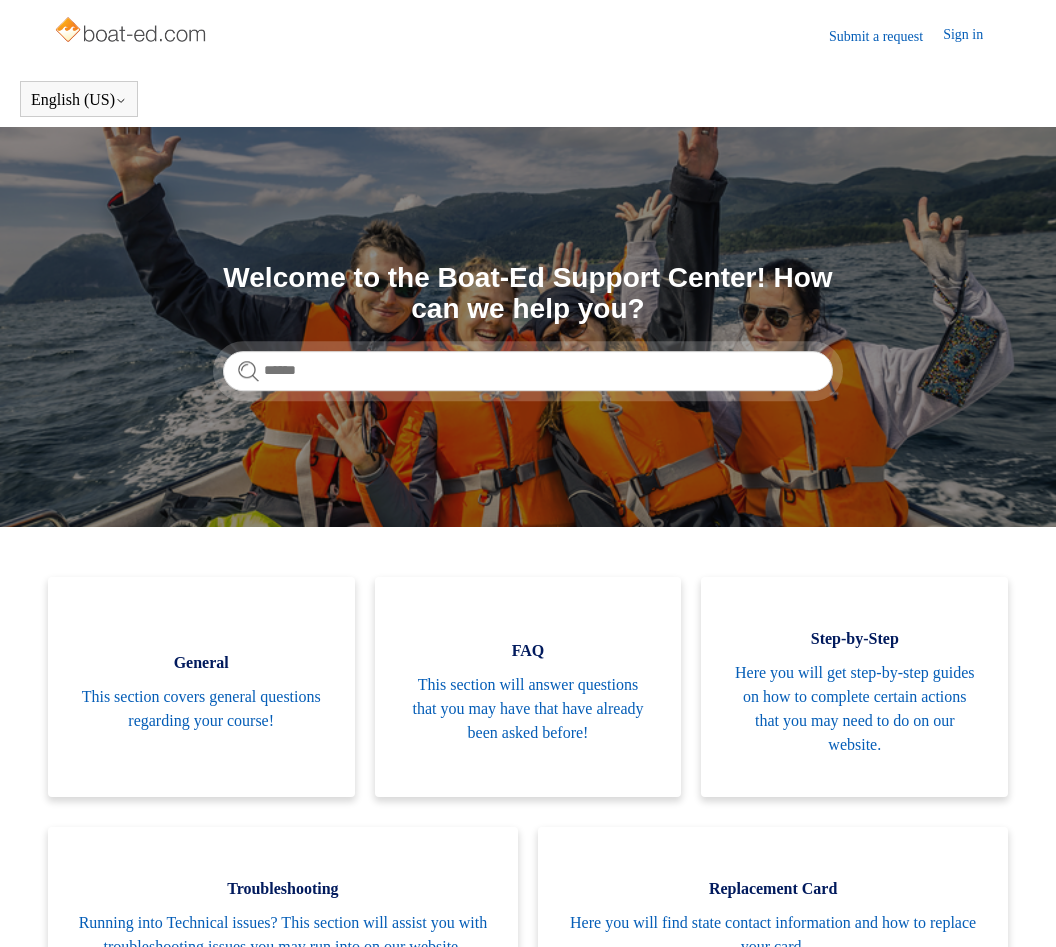 scroll, scrollTop: 0, scrollLeft: 0, axis: both 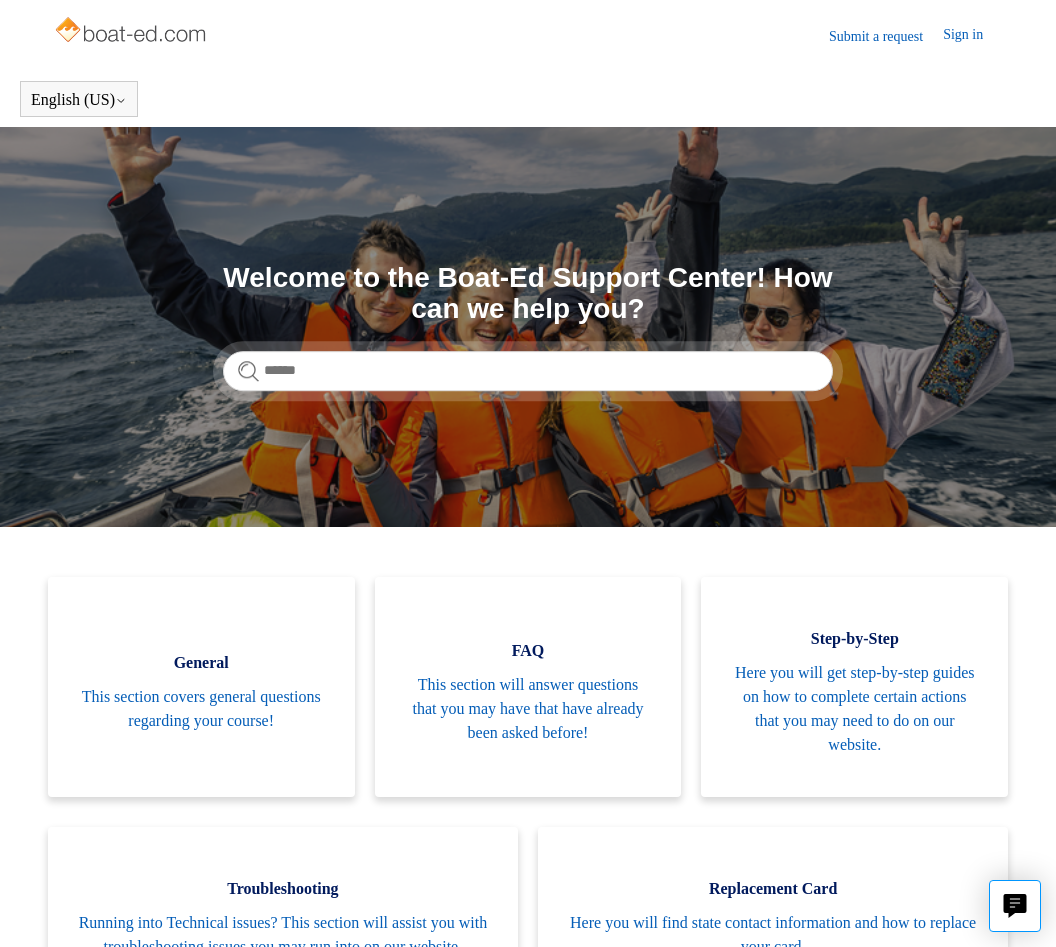 click on "Submit a request
Sign in" at bounding box center [528, 35] 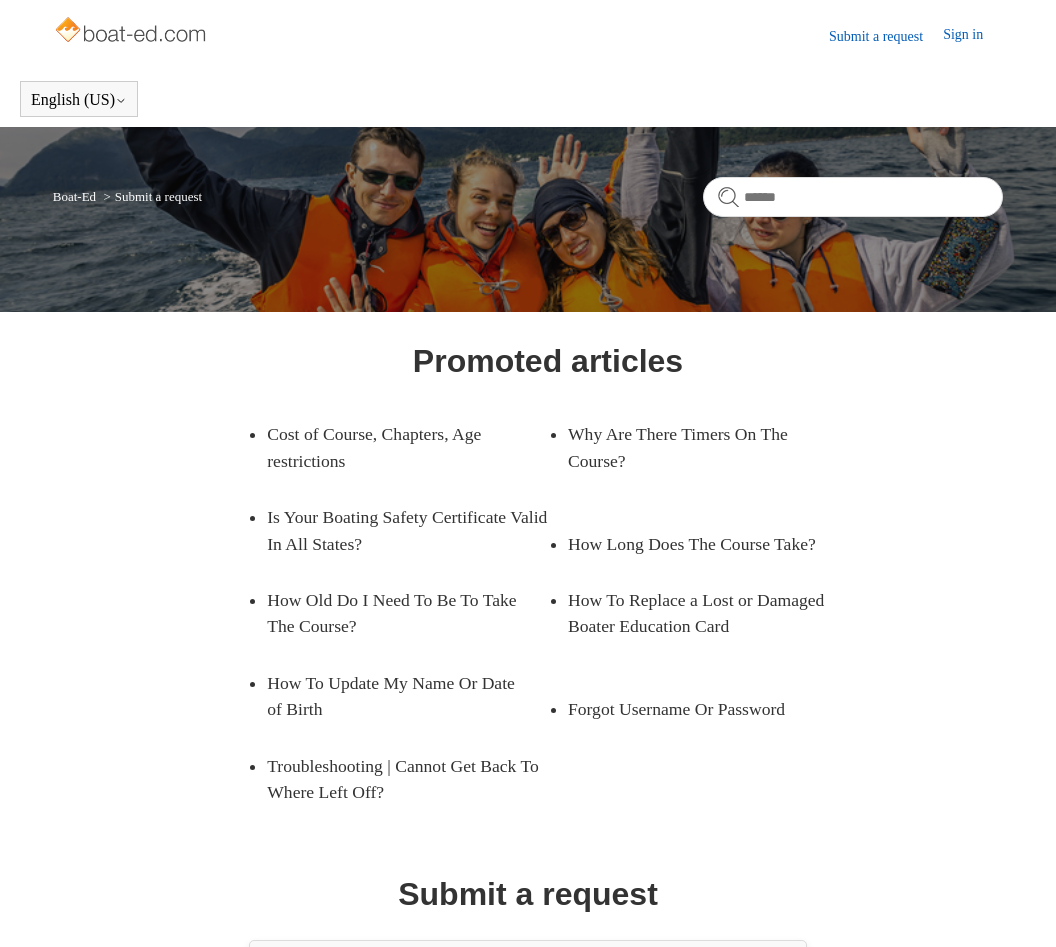 scroll, scrollTop: 0, scrollLeft: 0, axis: both 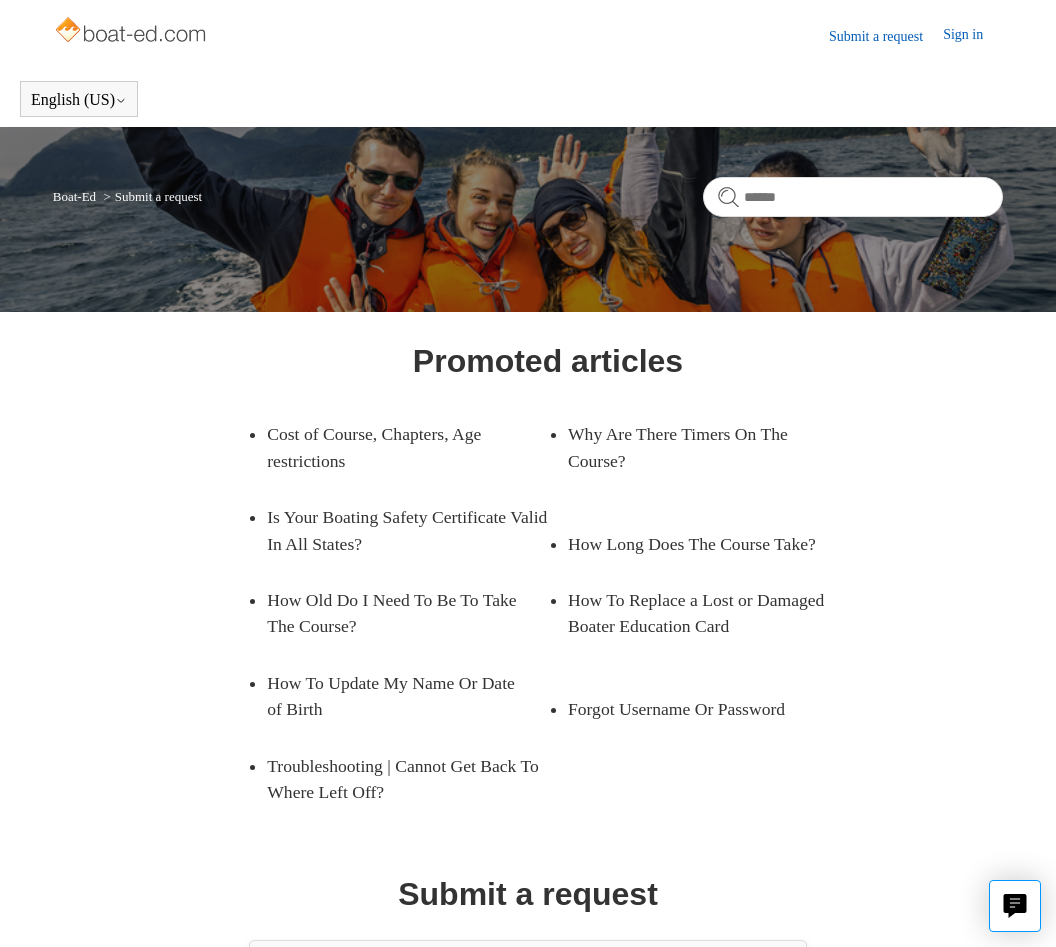 click on "Cost of Course, Chapters, Age restrictions" at bounding box center (392, 447) 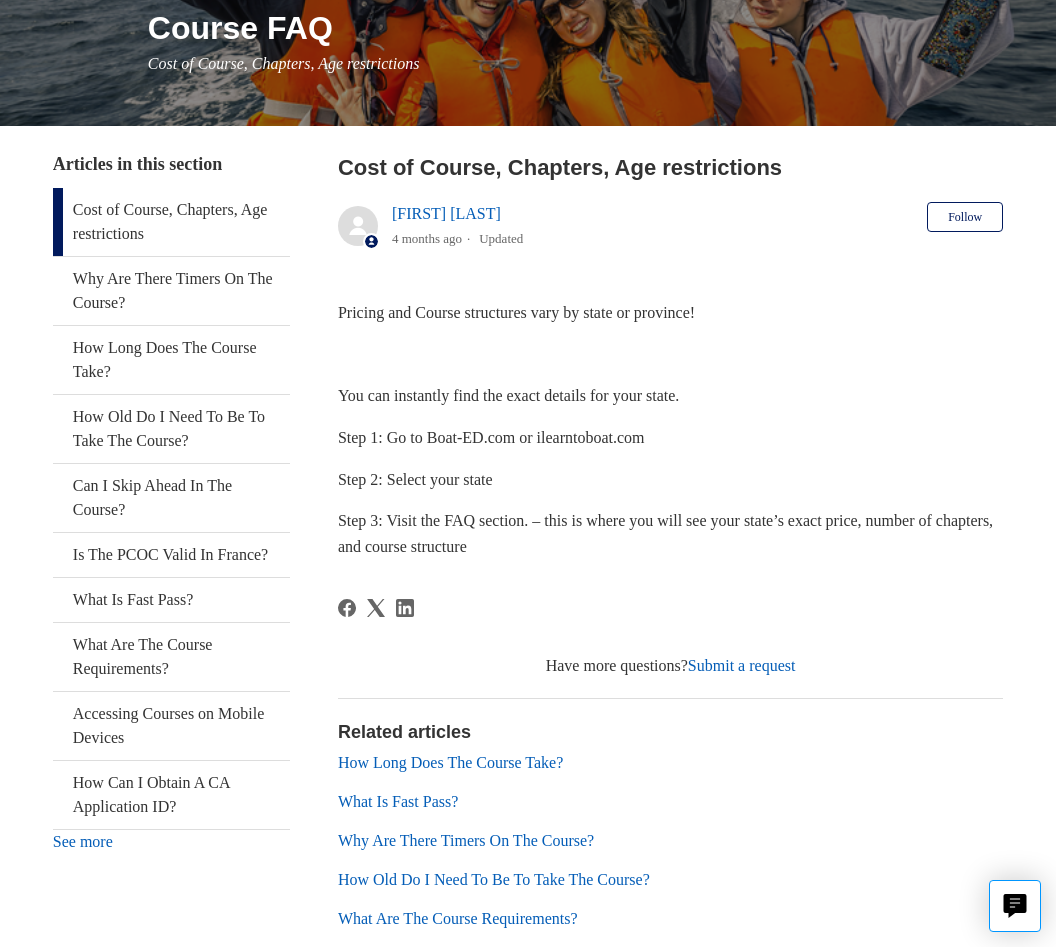 scroll, scrollTop: 339, scrollLeft: 0, axis: vertical 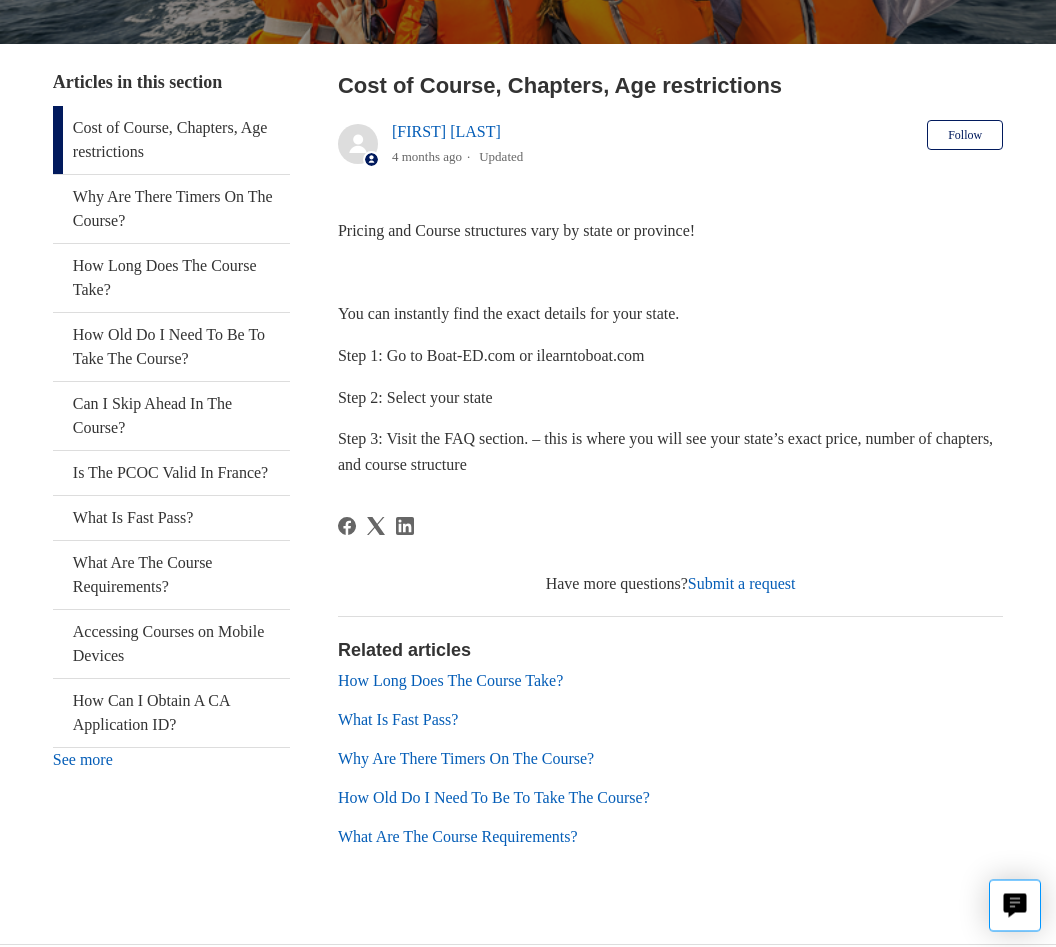 click on "How Long Does The Course Take?" at bounding box center (450, 681) 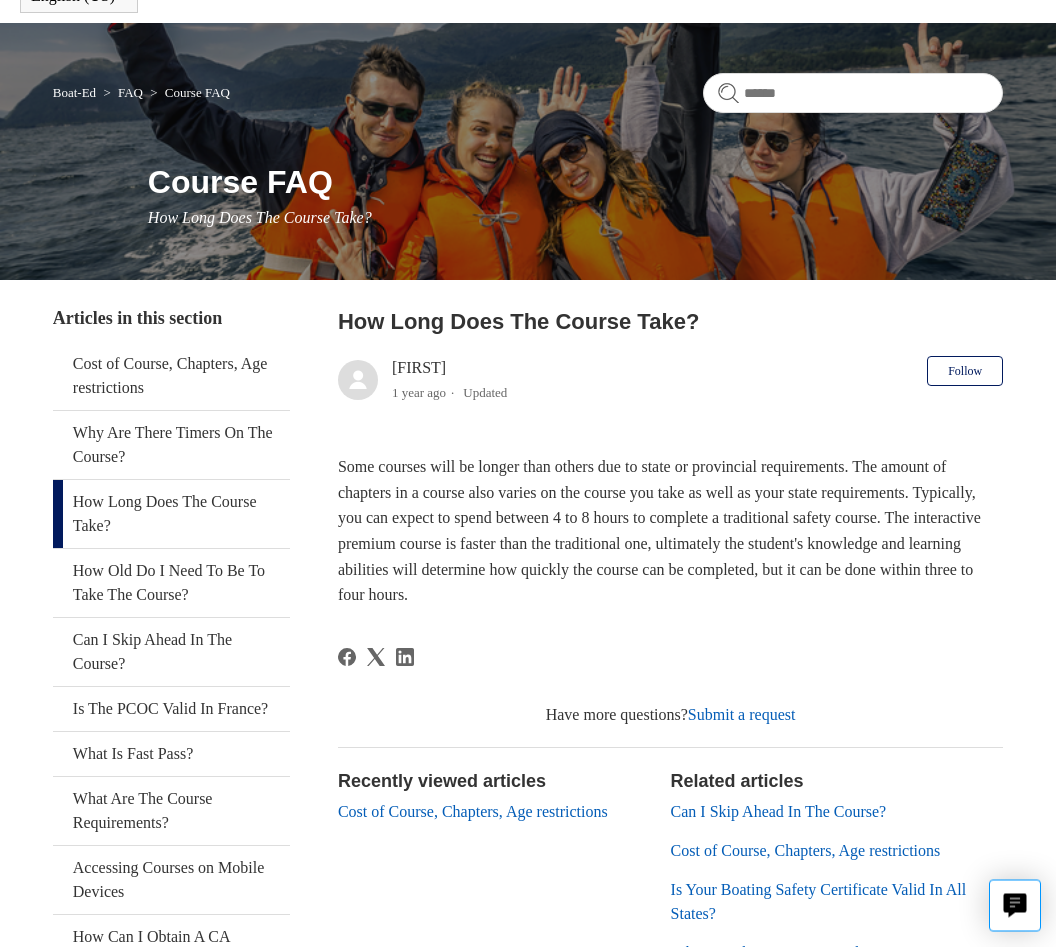 scroll, scrollTop: 122, scrollLeft: 0, axis: vertical 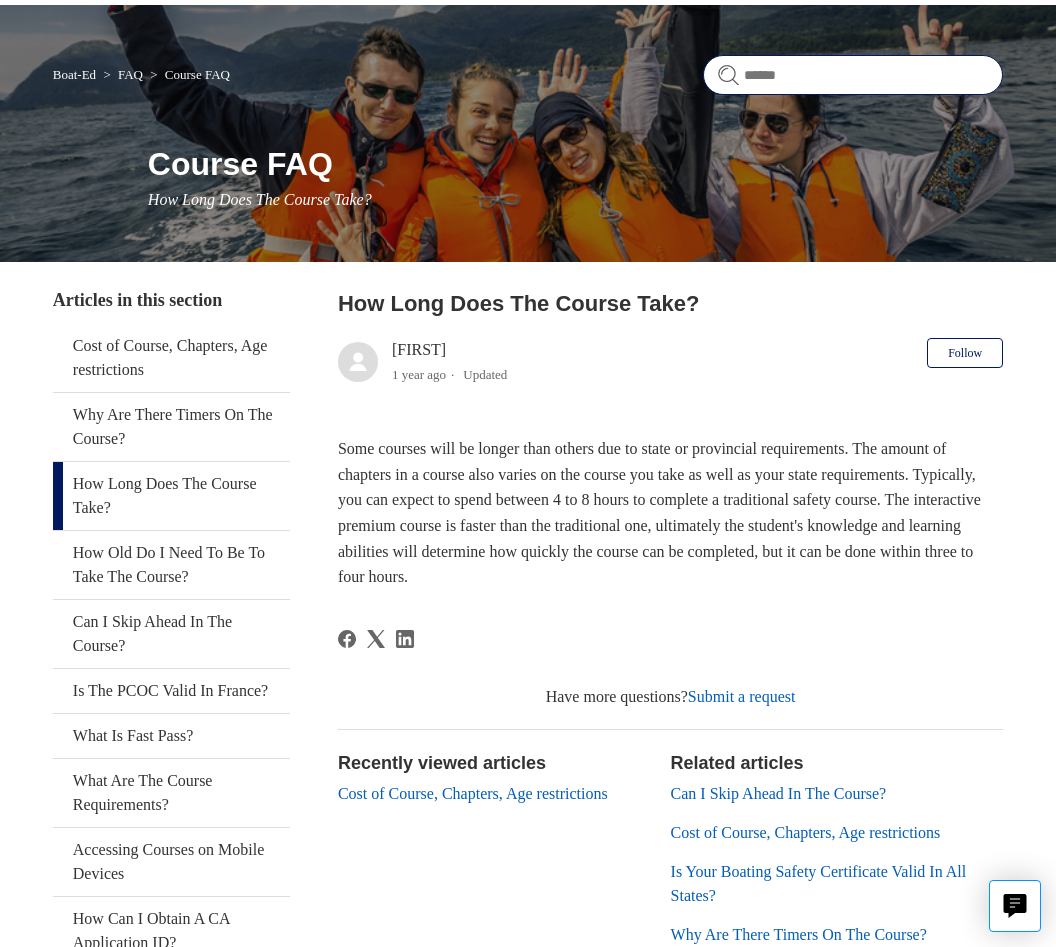 click at bounding box center (853, 75) 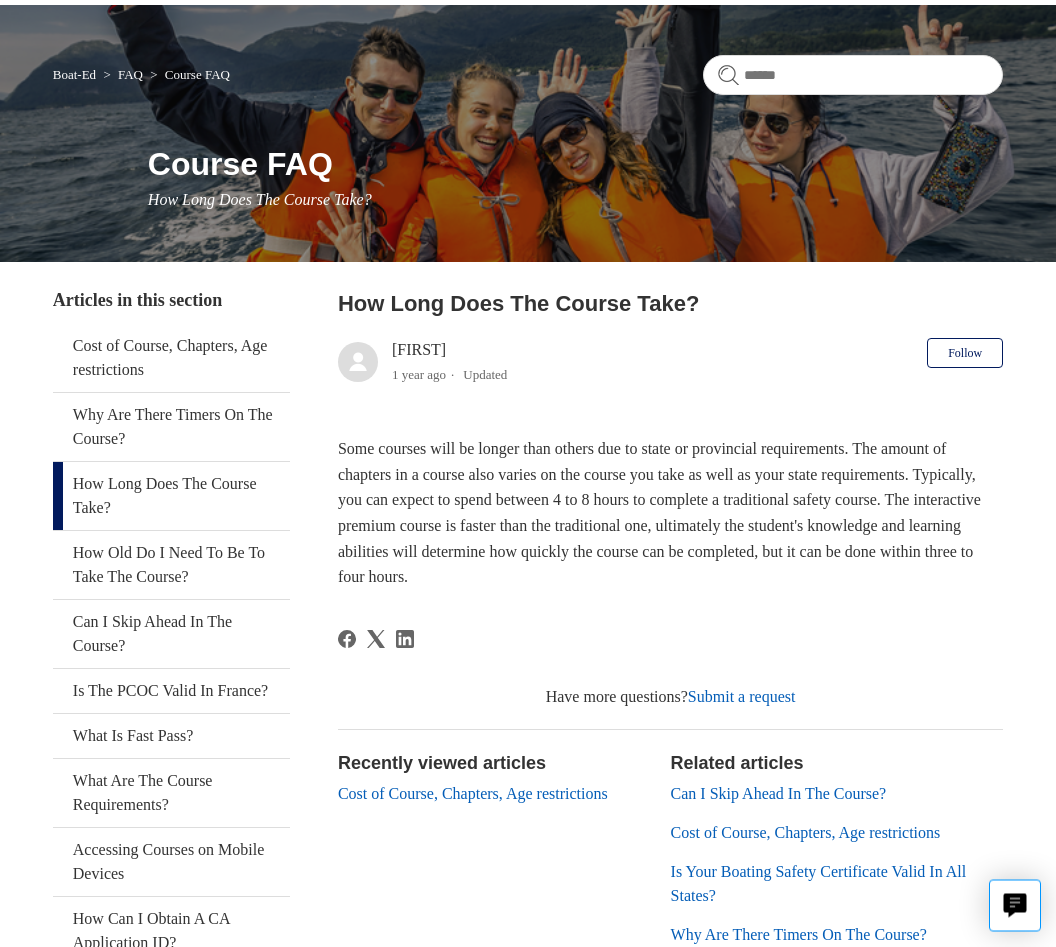 scroll, scrollTop: 122, scrollLeft: 0, axis: vertical 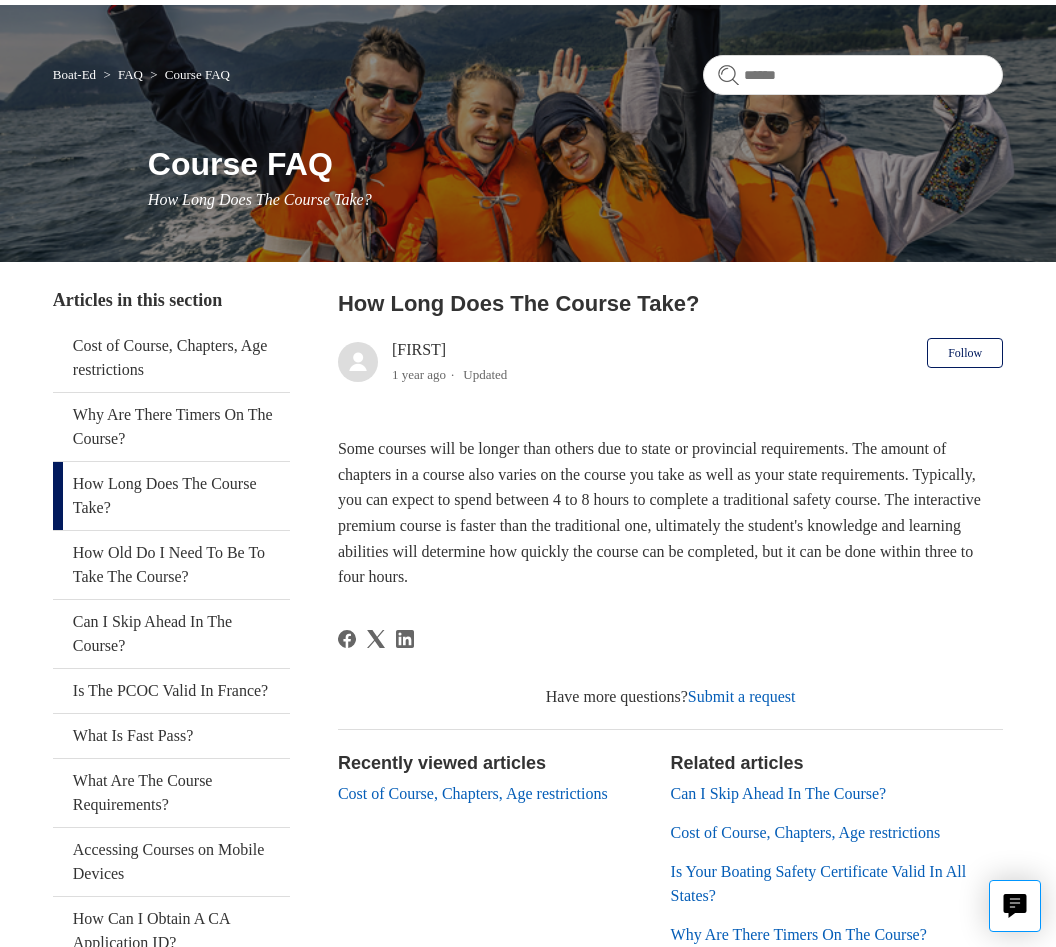click on "Cost of Course, Chapters, Age restrictions" at bounding box center [473, 793] 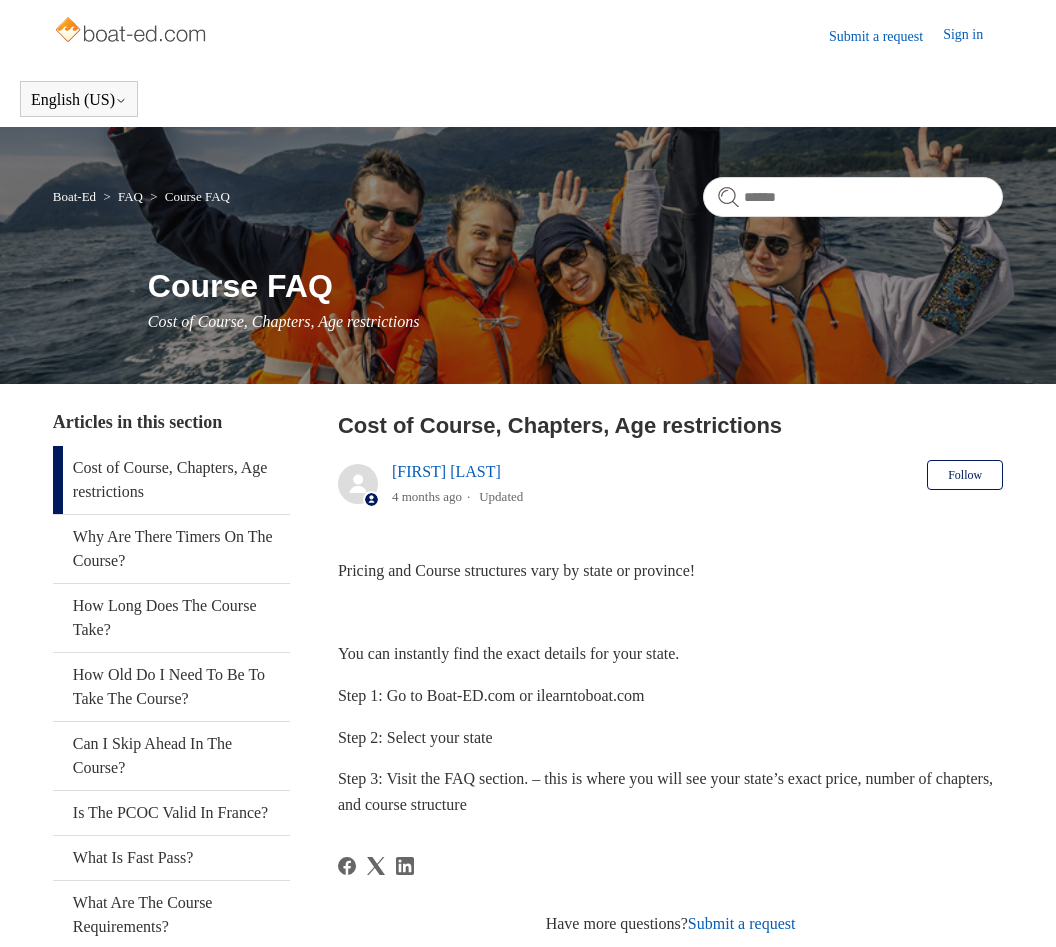 scroll, scrollTop: 0, scrollLeft: 0, axis: both 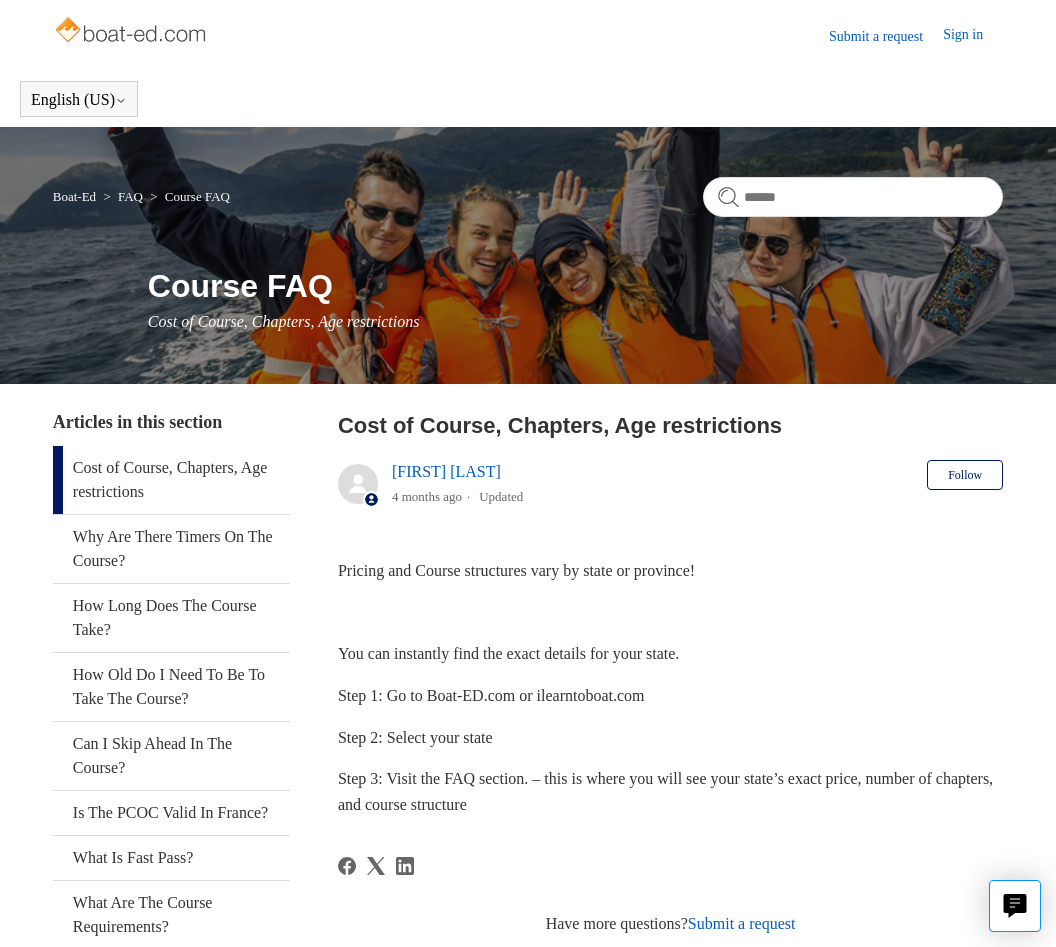 click on "Boat-Ed" at bounding box center (74, 196) 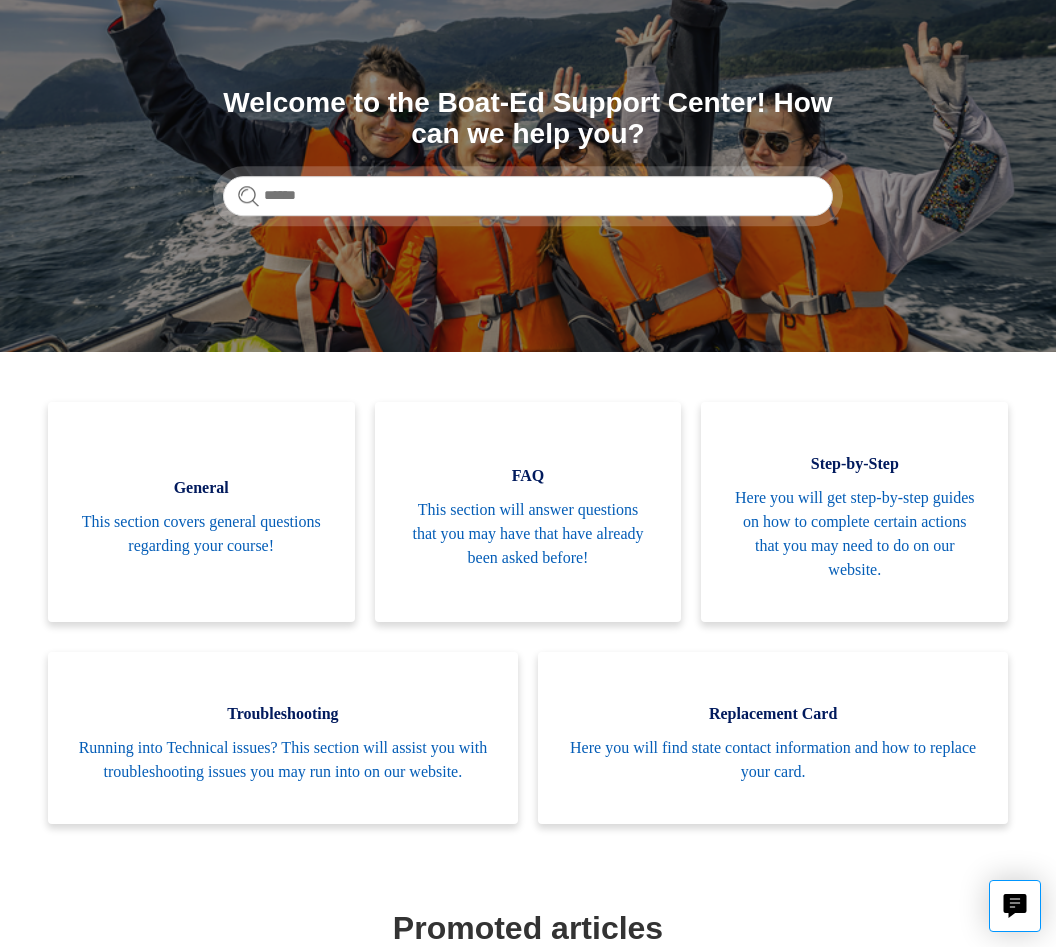 scroll, scrollTop: 0, scrollLeft: 0, axis: both 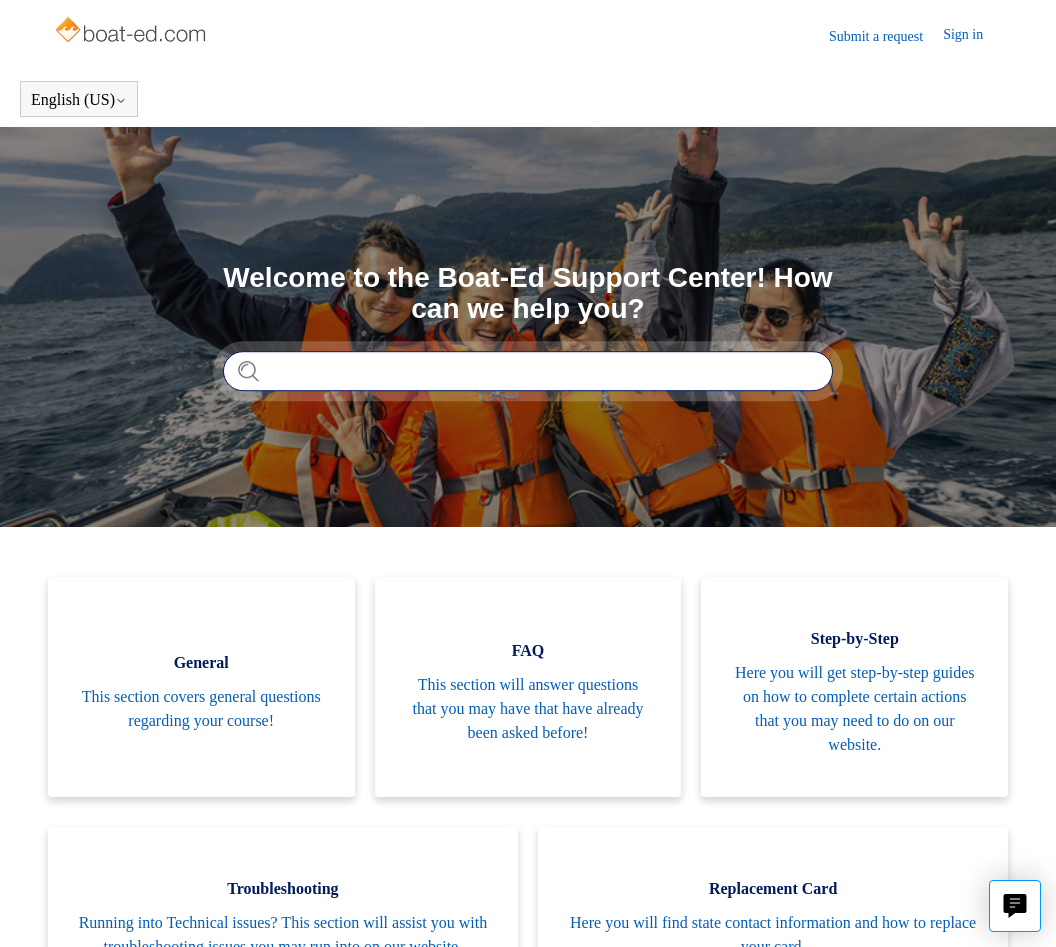 click at bounding box center [528, 371] 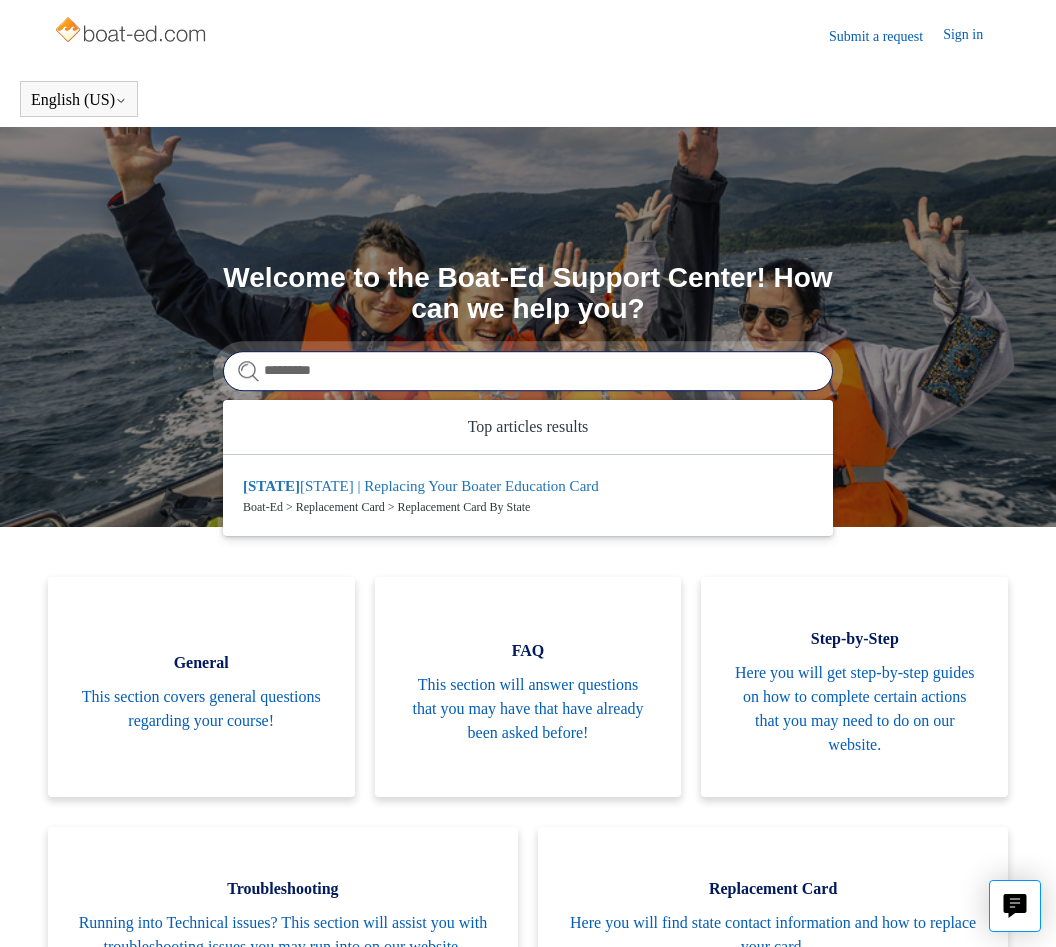 type on "*********" 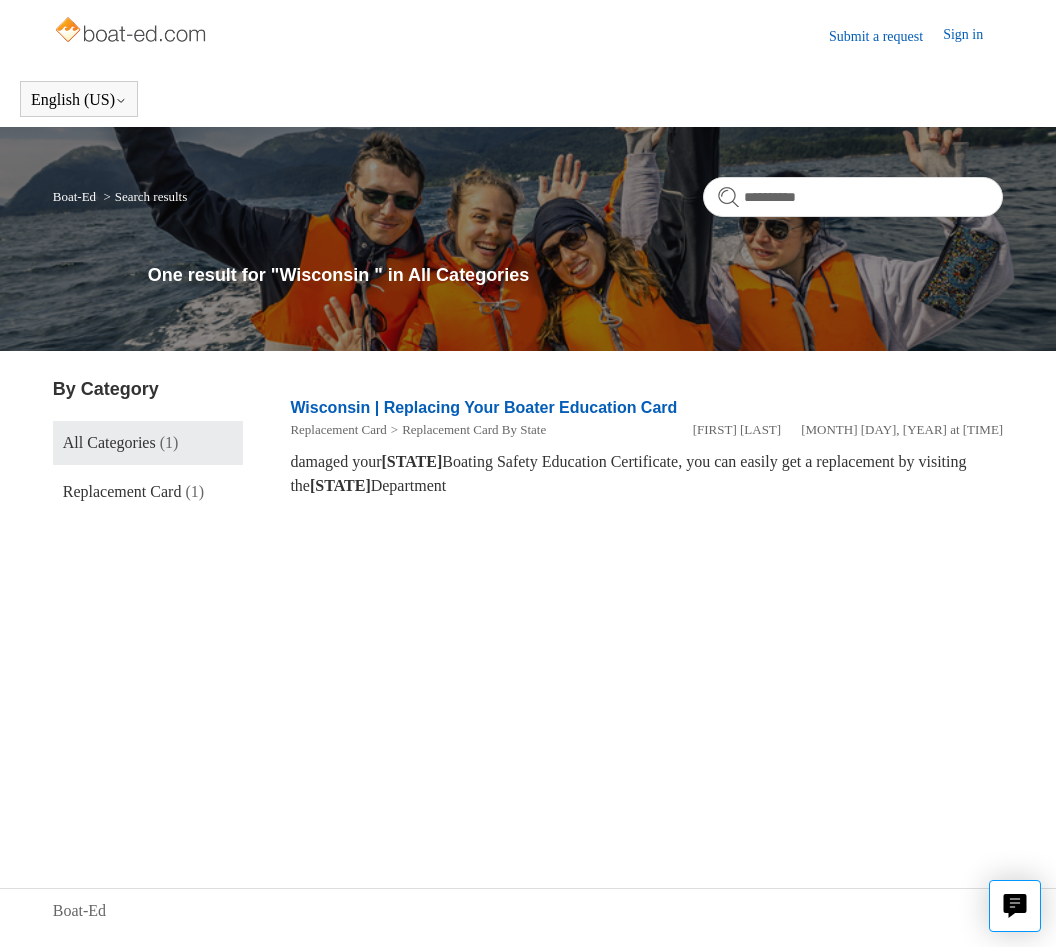 scroll, scrollTop: 1, scrollLeft: 0, axis: vertical 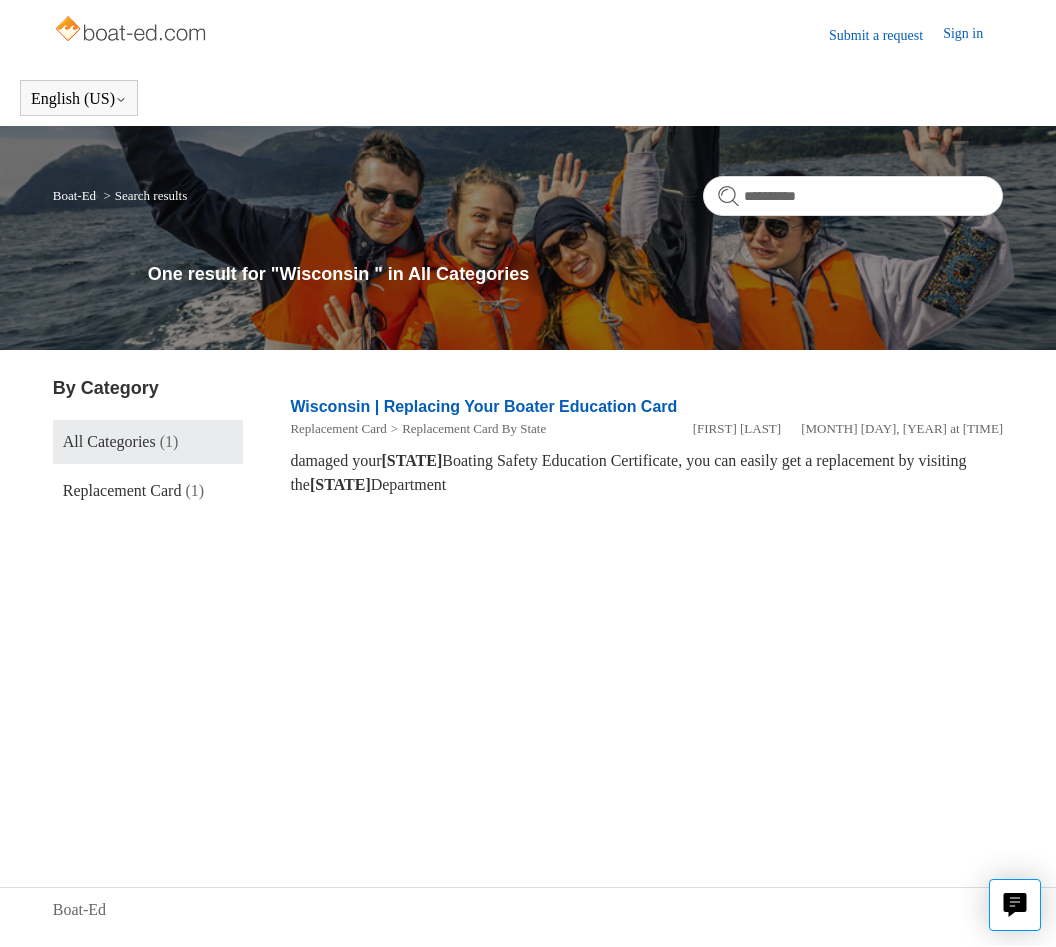 click on "Submit a request" at bounding box center [886, 36] 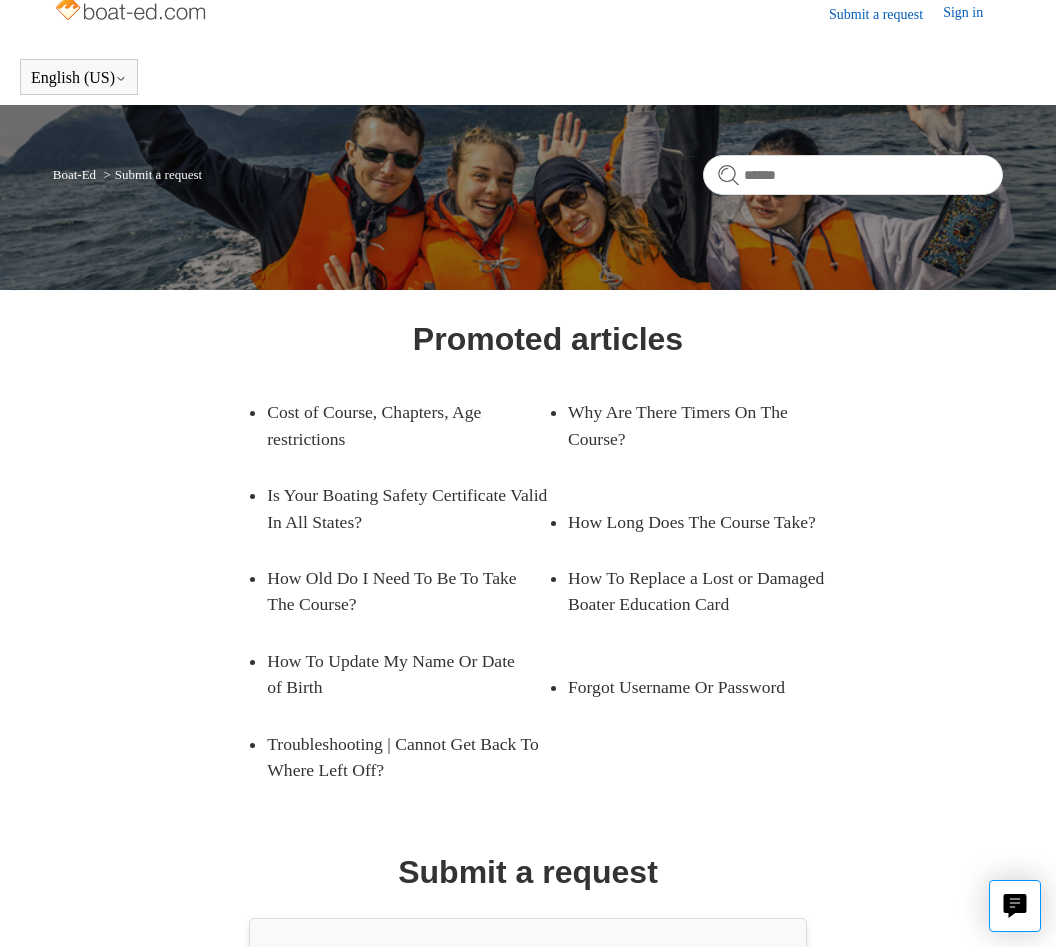 scroll, scrollTop: 0, scrollLeft: 0, axis: both 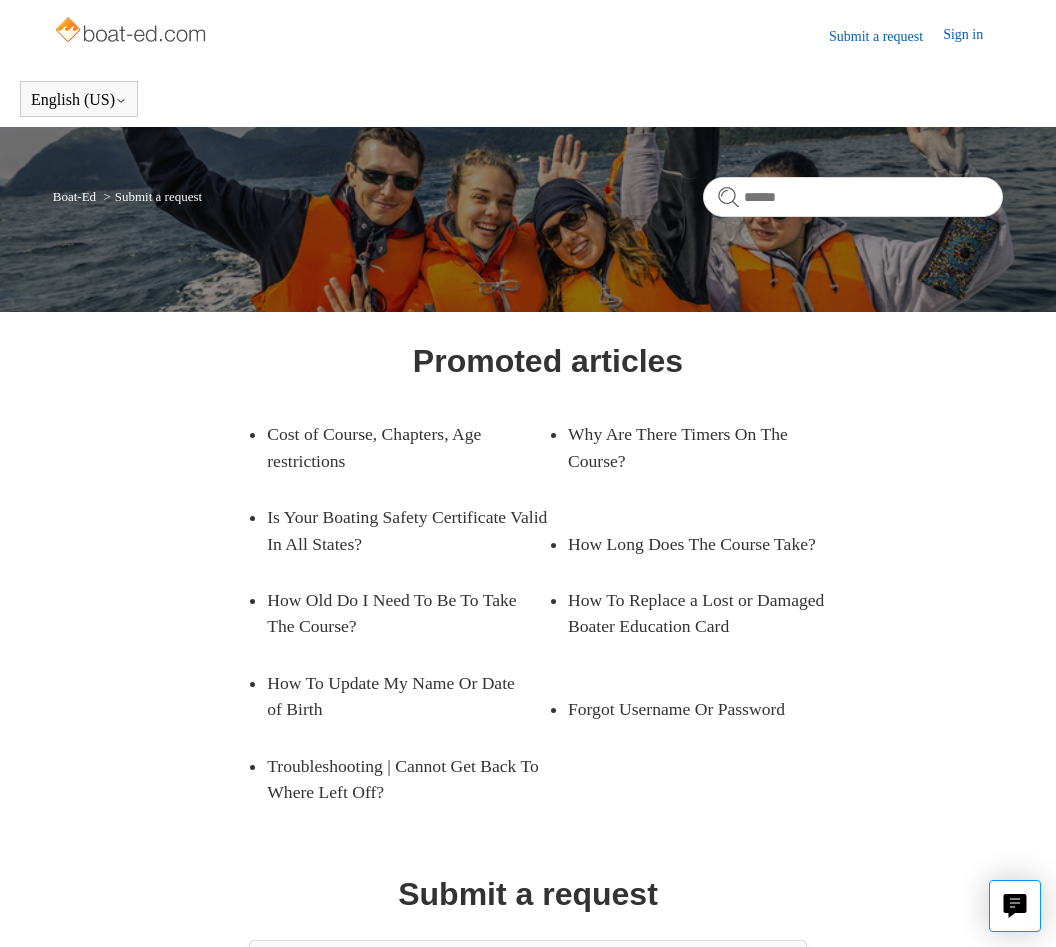 click on "Sign in" at bounding box center [973, 36] 